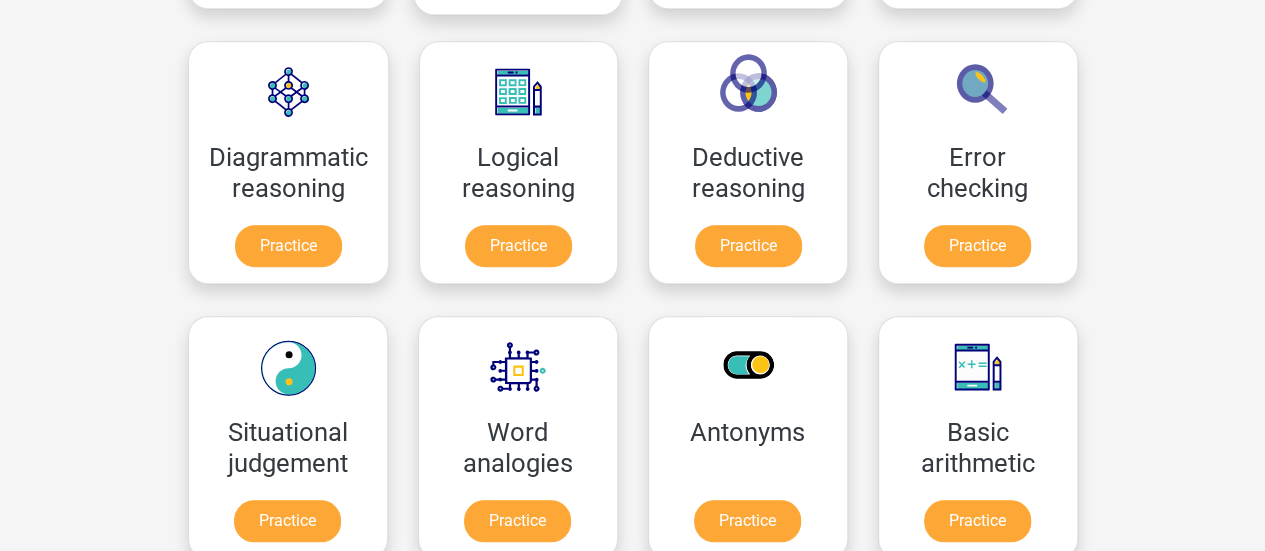scroll, scrollTop: 600, scrollLeft: 0, axis: vertical 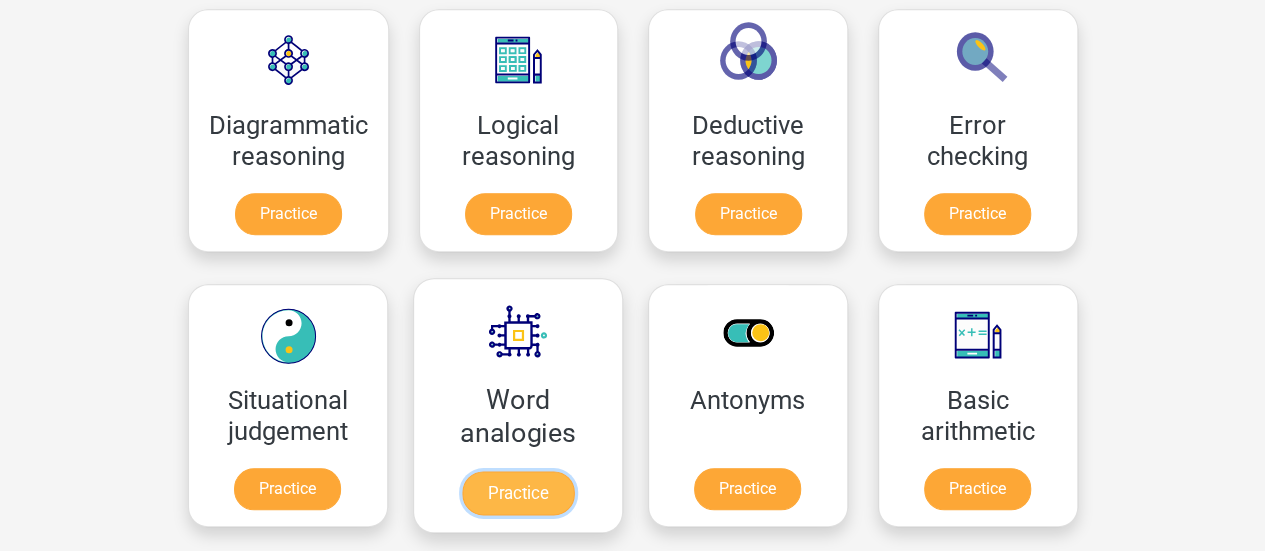click on "Practice" at bounding box center (517, 493) 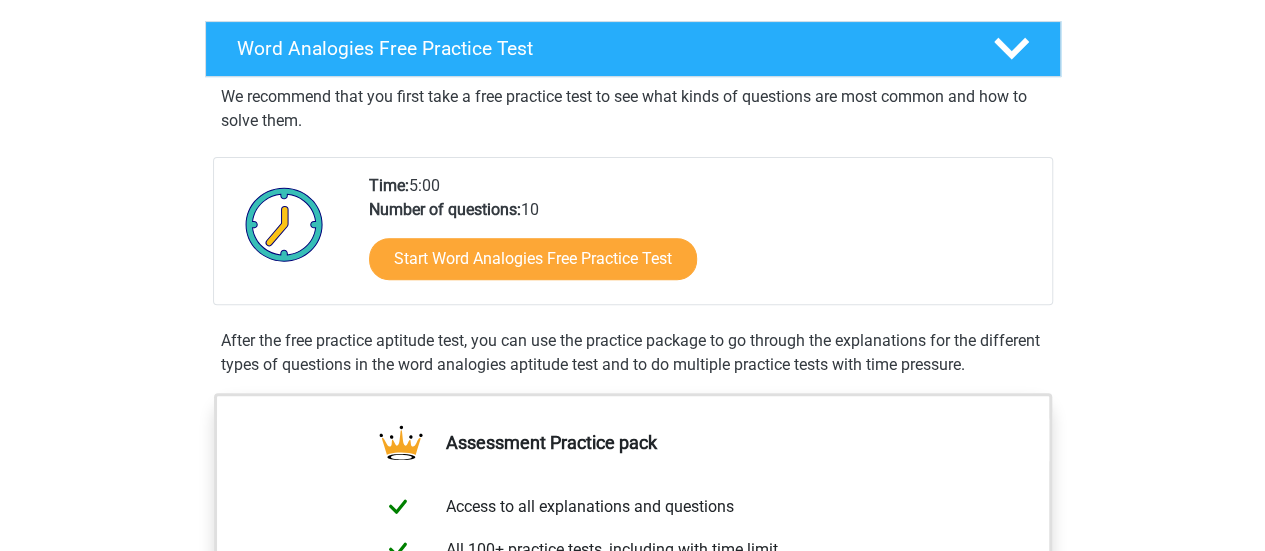 scroll, scrollTop: 200, scrollLeft: 0, axis: vertical 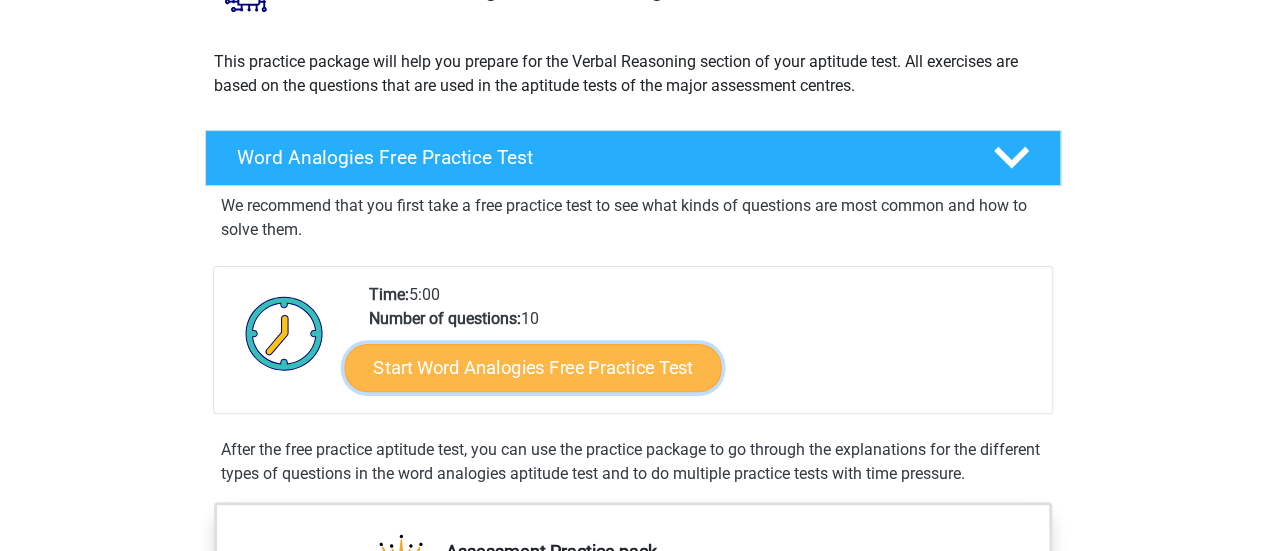 click on "Start Word Analogies
Free Practice Test" at bounding box center (532, 367) 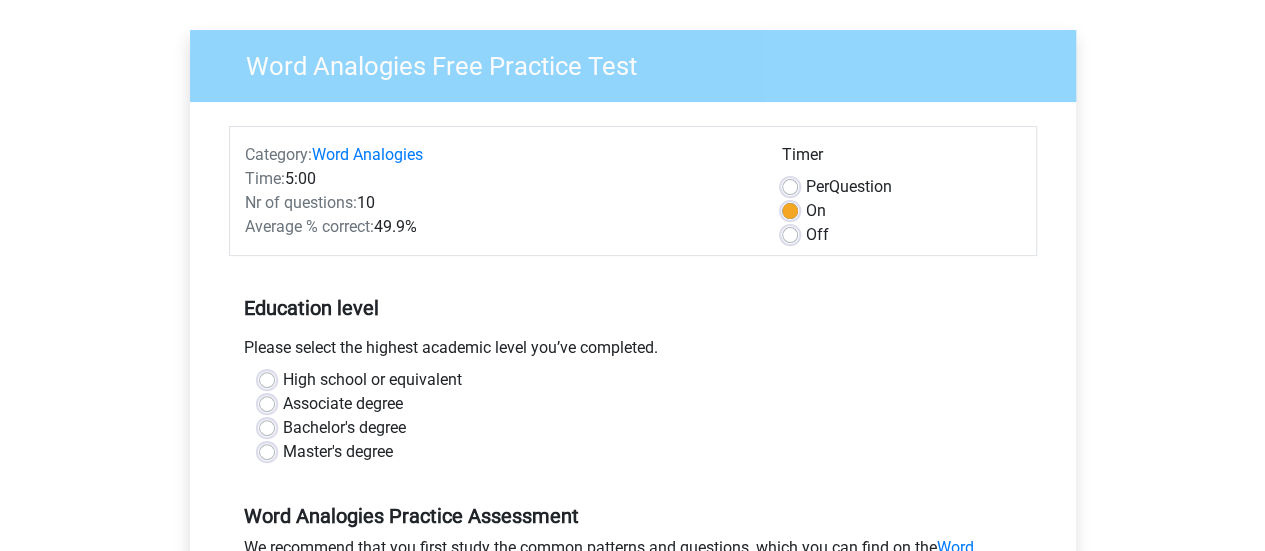 scroll, scrollTop: 200, scrollLeft: 0, axis: vertical 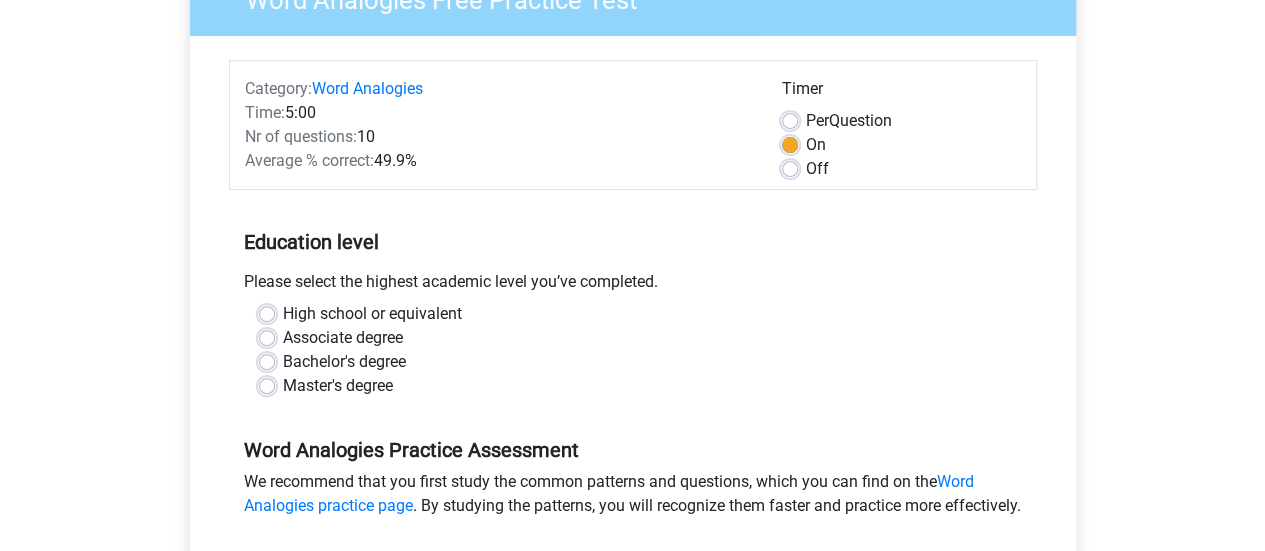 click on "Master's degree" at bounding box center (338, 386) 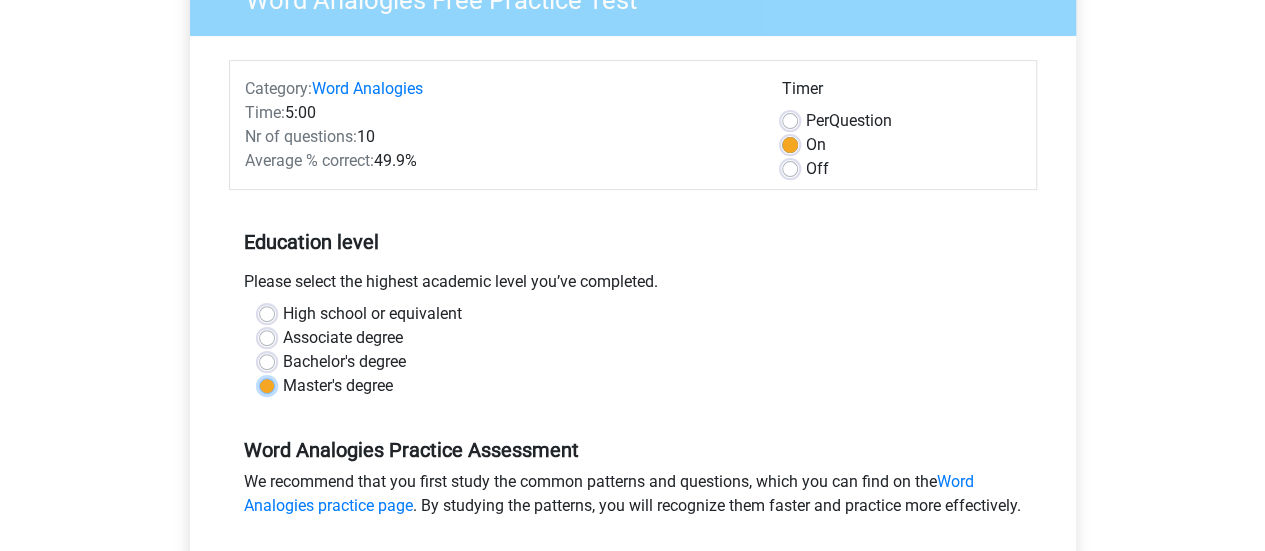 click on "Master's degree" at bounding box center [267, 384] 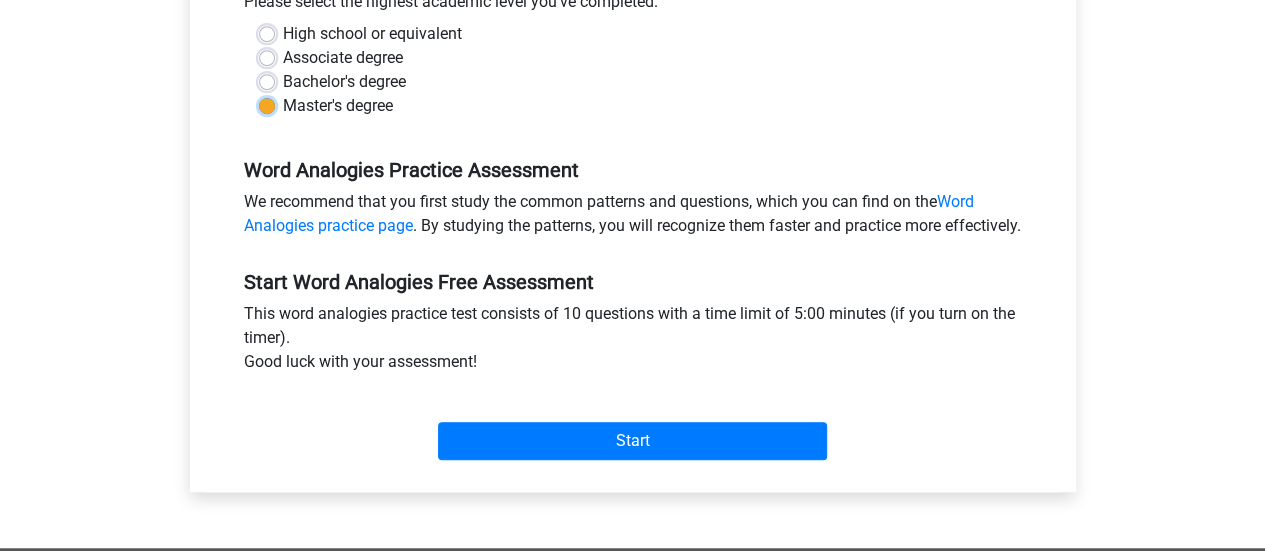 scroll, scrollTop: 500, scrollLeft: 0, axis: vertical 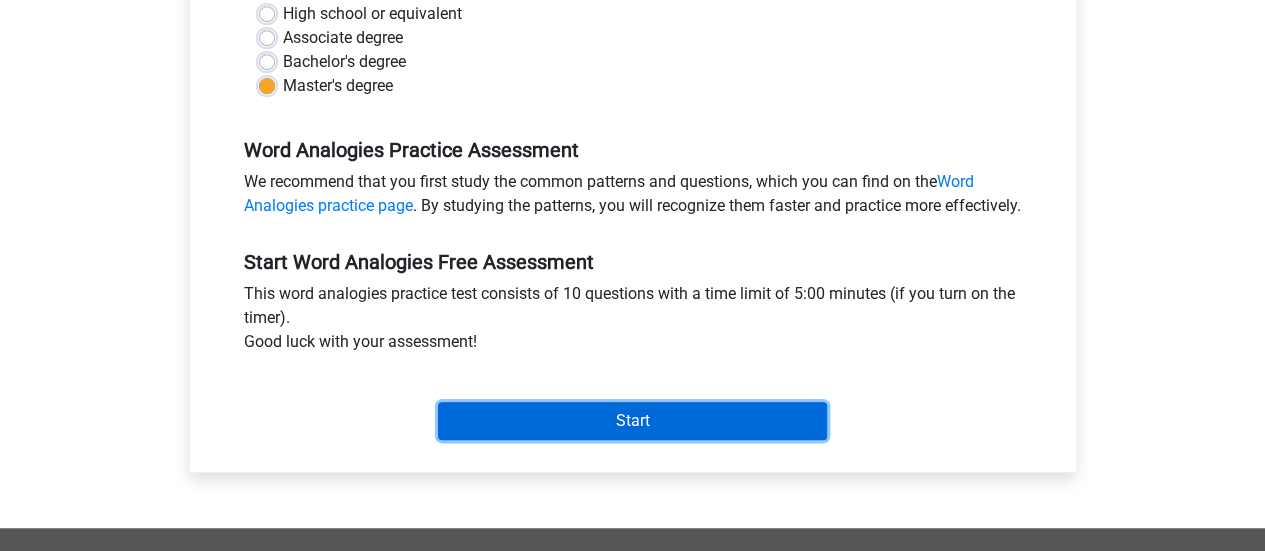 click on "Start" at bounding box center (632, 421) 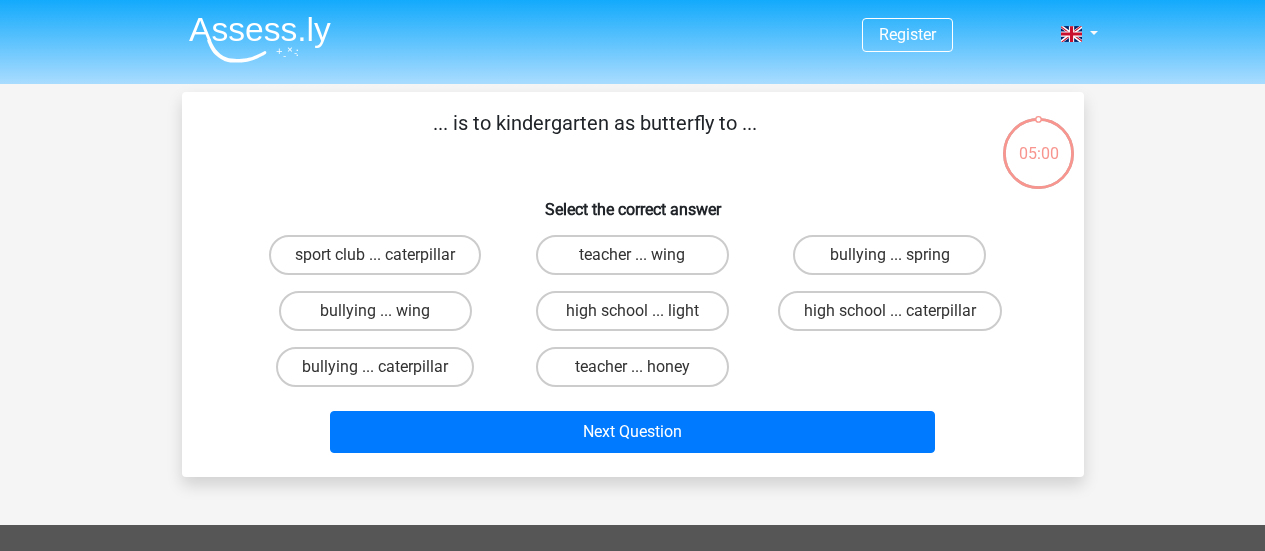 scroll, scrollTop: 0, scrollLeft: 0, axis: both 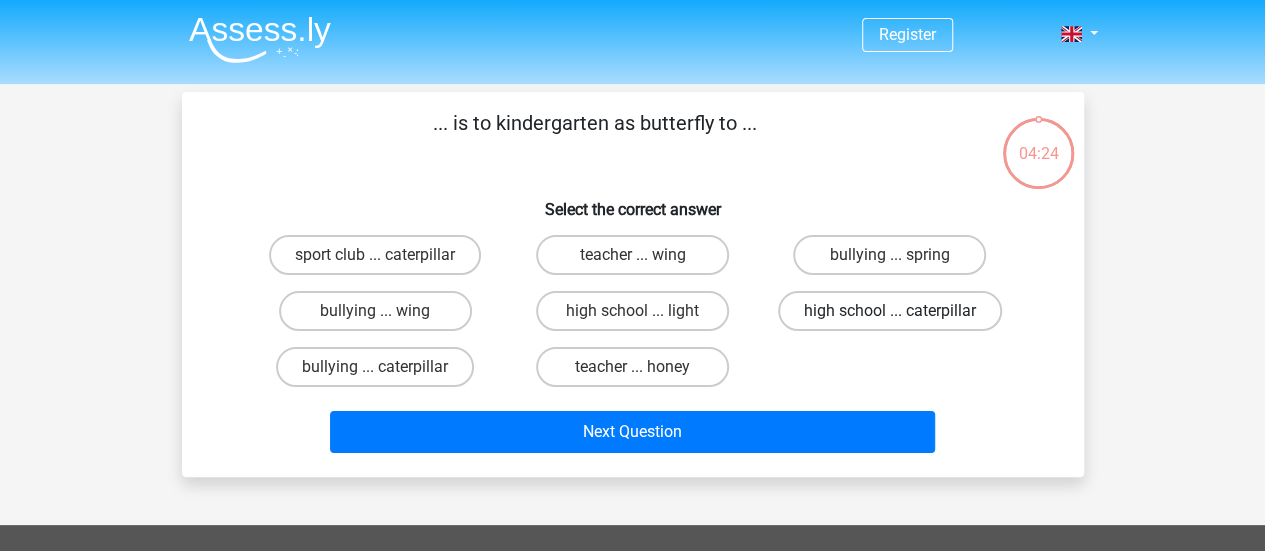 click on "high school ... caterpillar" at bounding box center (890, 311) 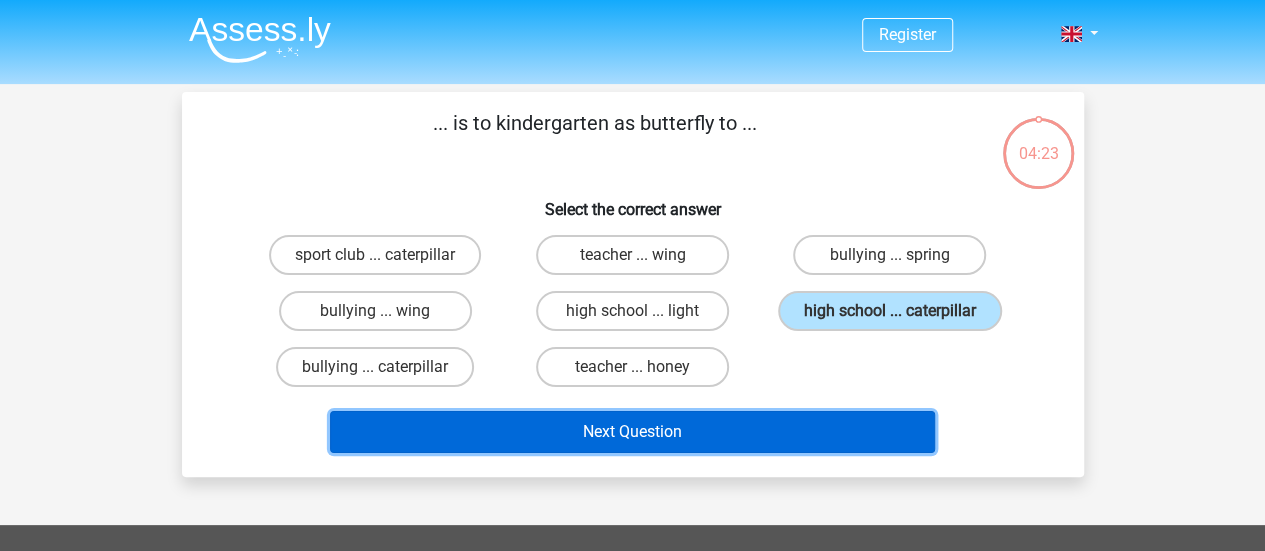 click on "Next Question" at bounding box center [632, 432] 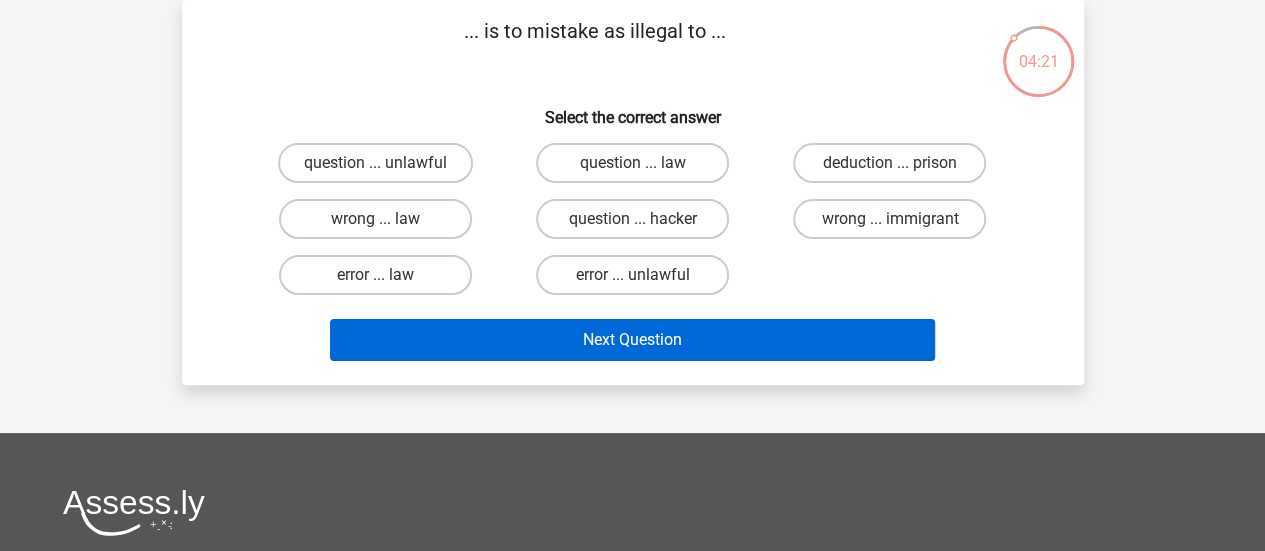 scroll, scrollTop: 0, scrollLeft: 0, axis: both 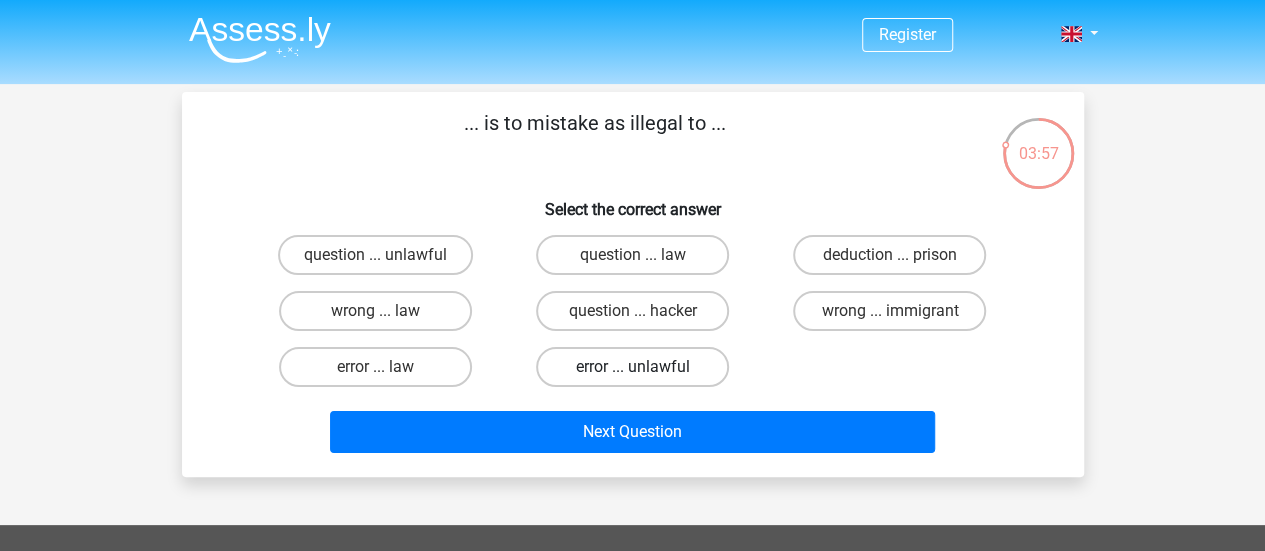 click on "error ... unlawful" at bounding box center (632, 367) 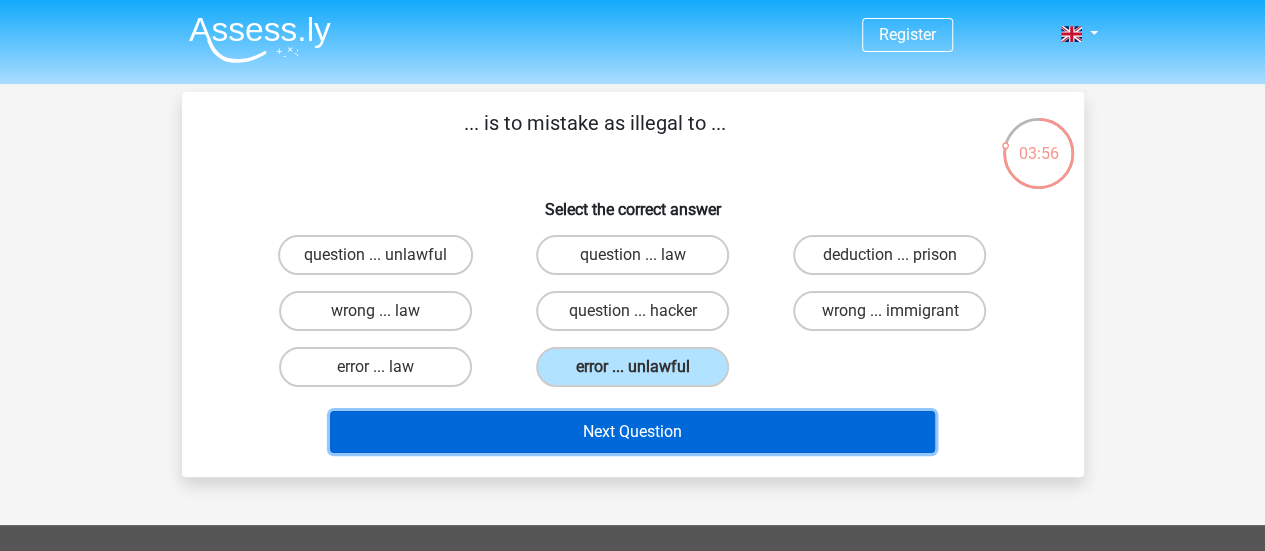 click on "Next Question" at bounding box center [632, 432] 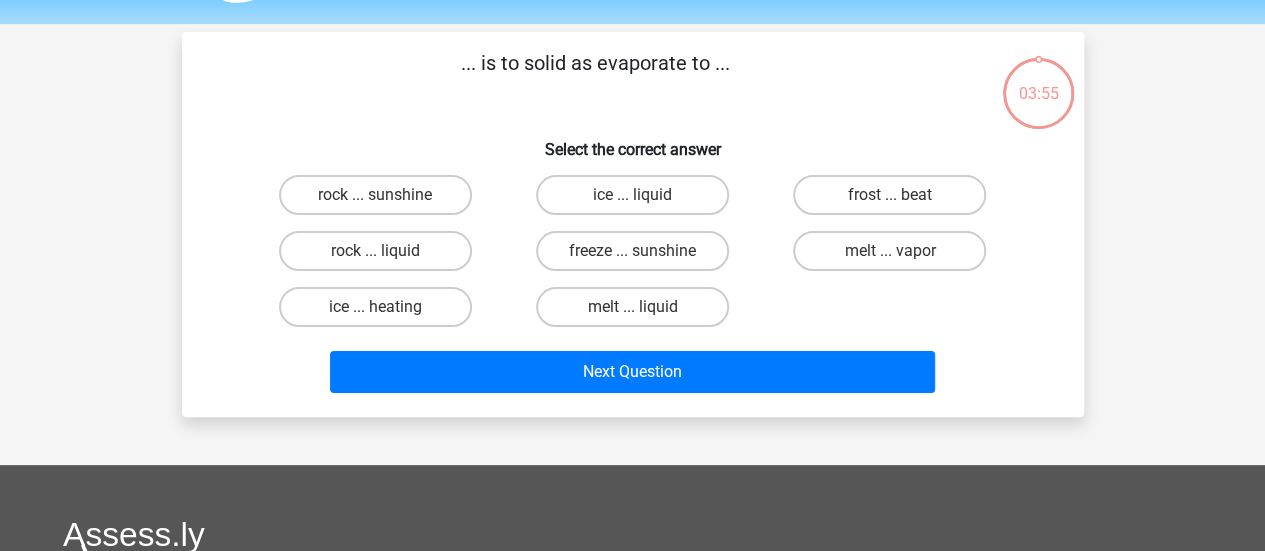 scroll, scrollTop: 92, scrollLeft: 0, axis: vertical 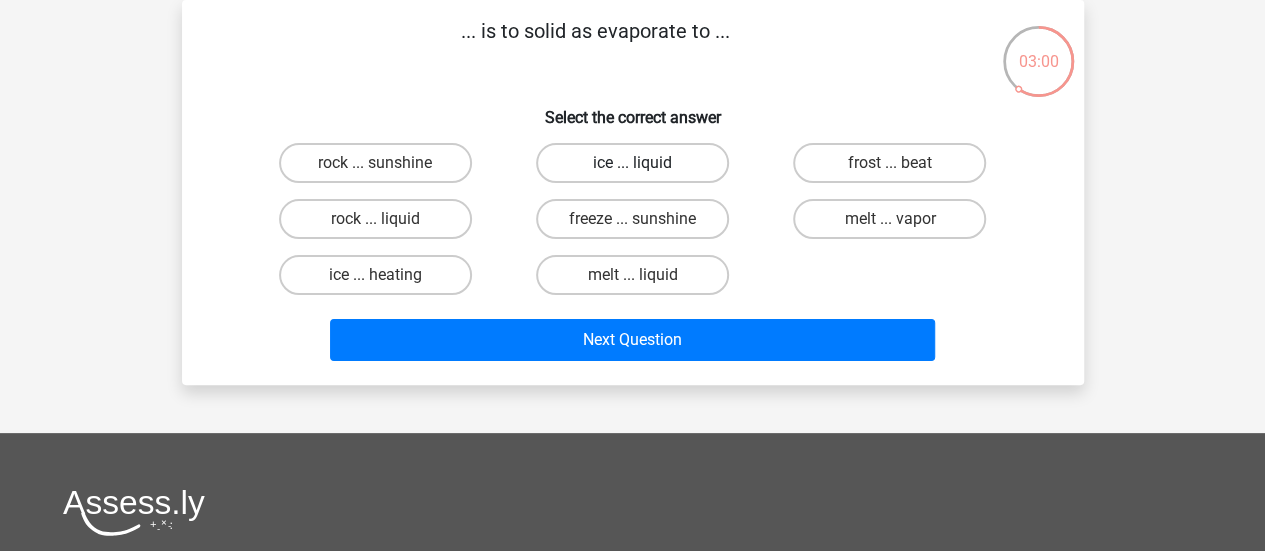 click on "ice ... liquid" at bounding box center [632, 163] 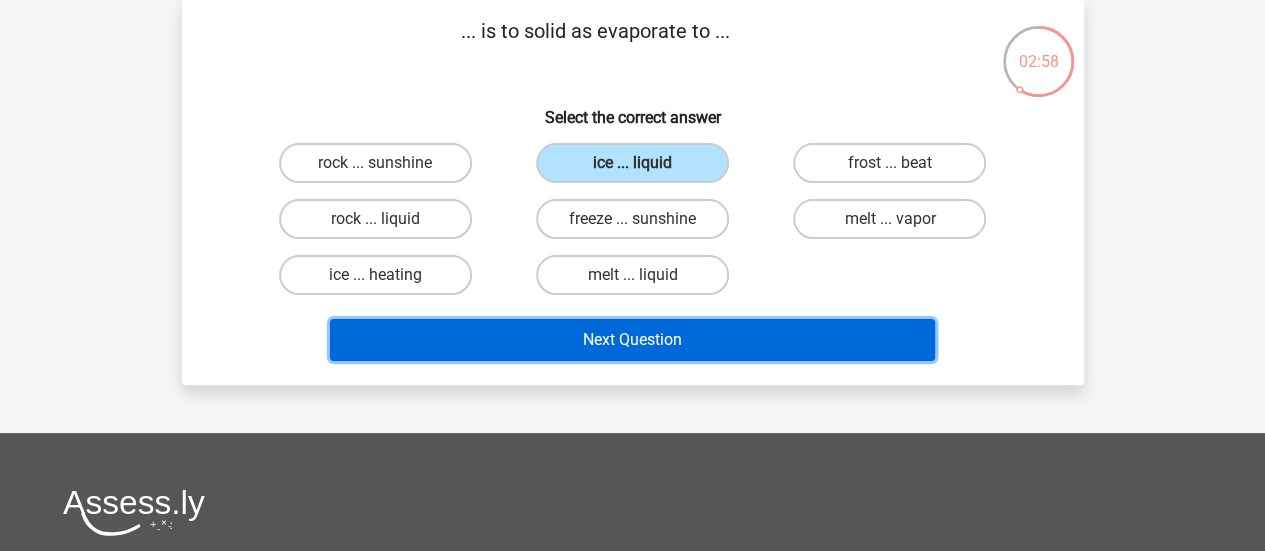 click on "Next Question" at bounding box center (632, 340) 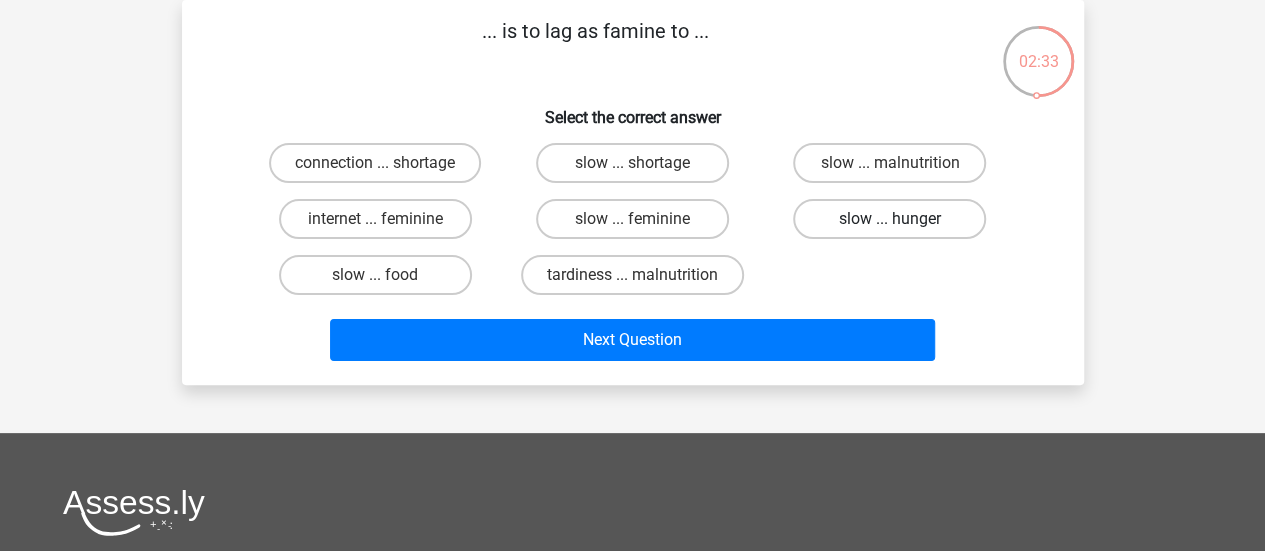click on "slow ... hunger" at bounding box center (889, 219) 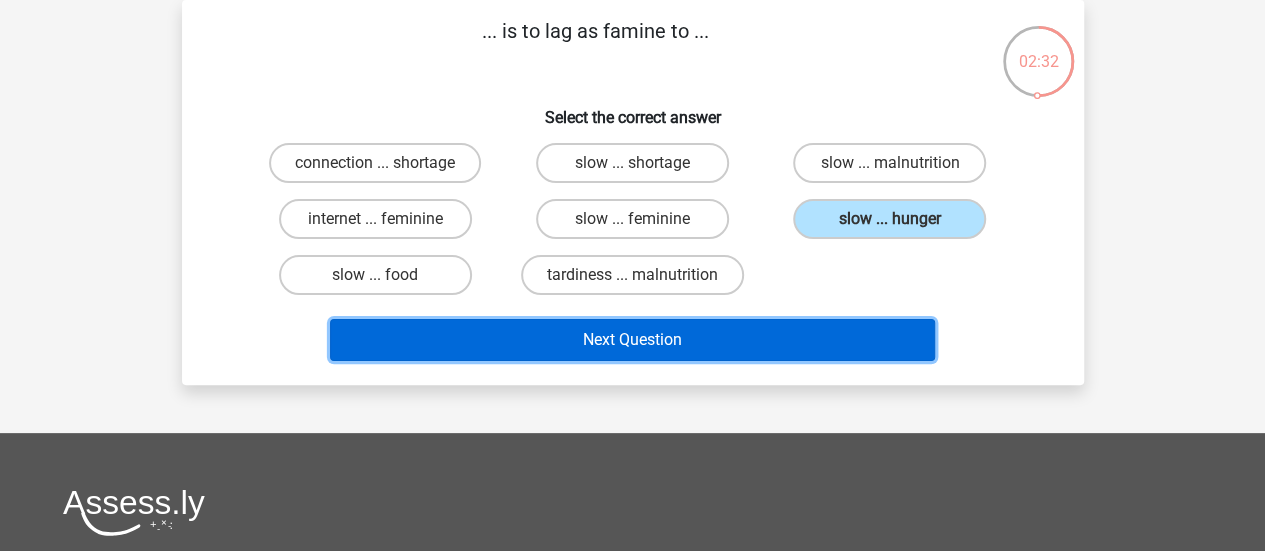 click on "Next Question" at bounding box center [632, 340] 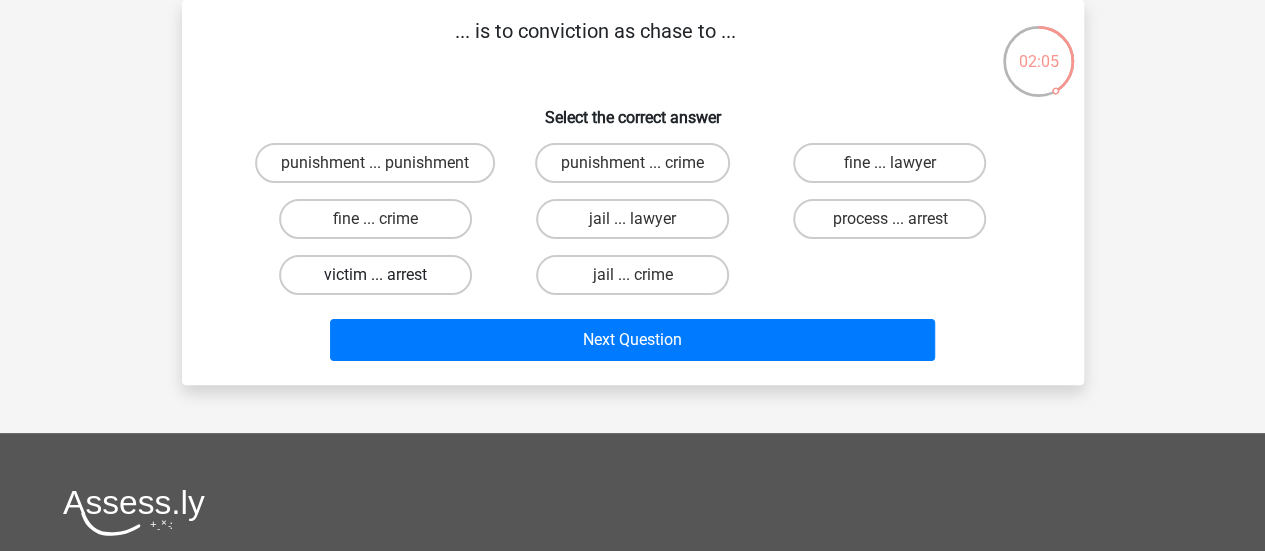 click on "victim ... arrest" at bounding box center [375, 275] 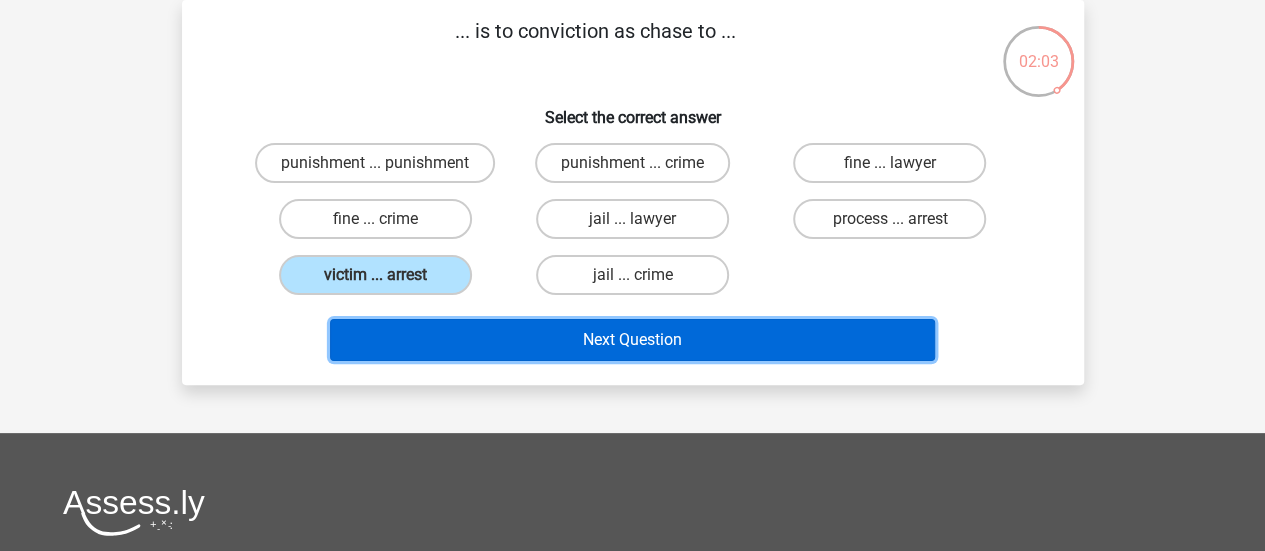 click on "Next Question" at bounding box center [632, 340] 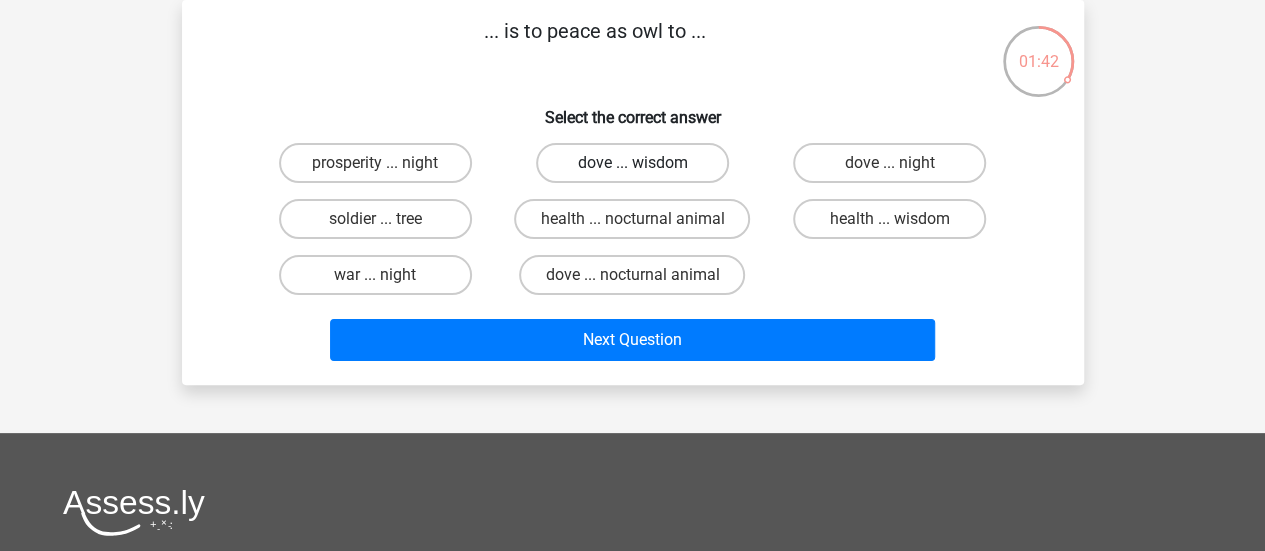 click on "dove ... wisdom" at bounding box center (632, 163) 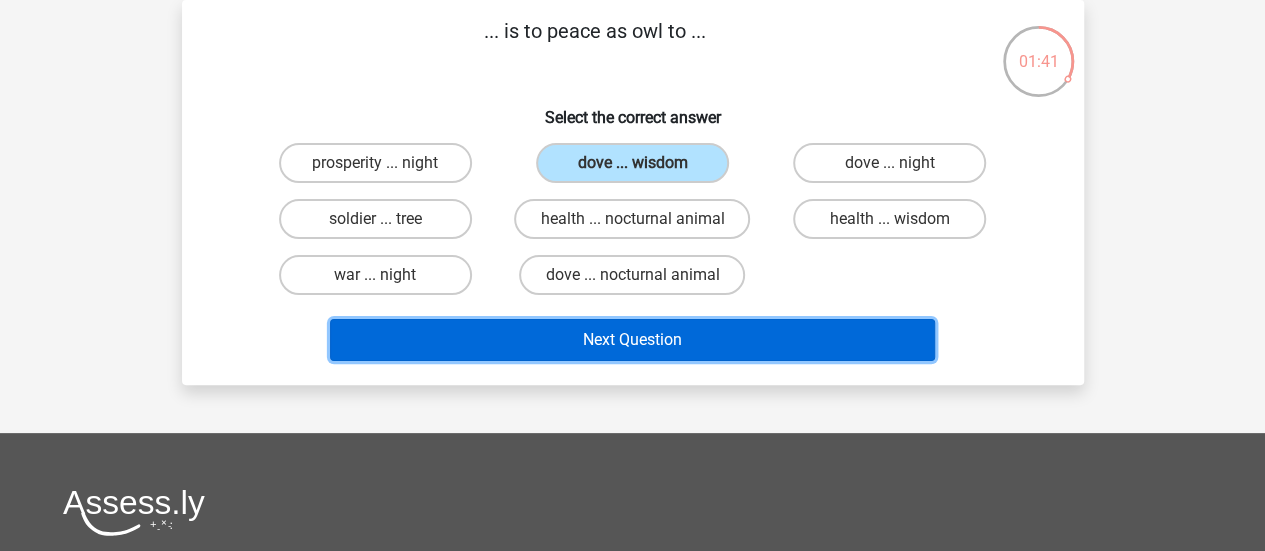 click on "Next Question" at bounding box center [632, 340] 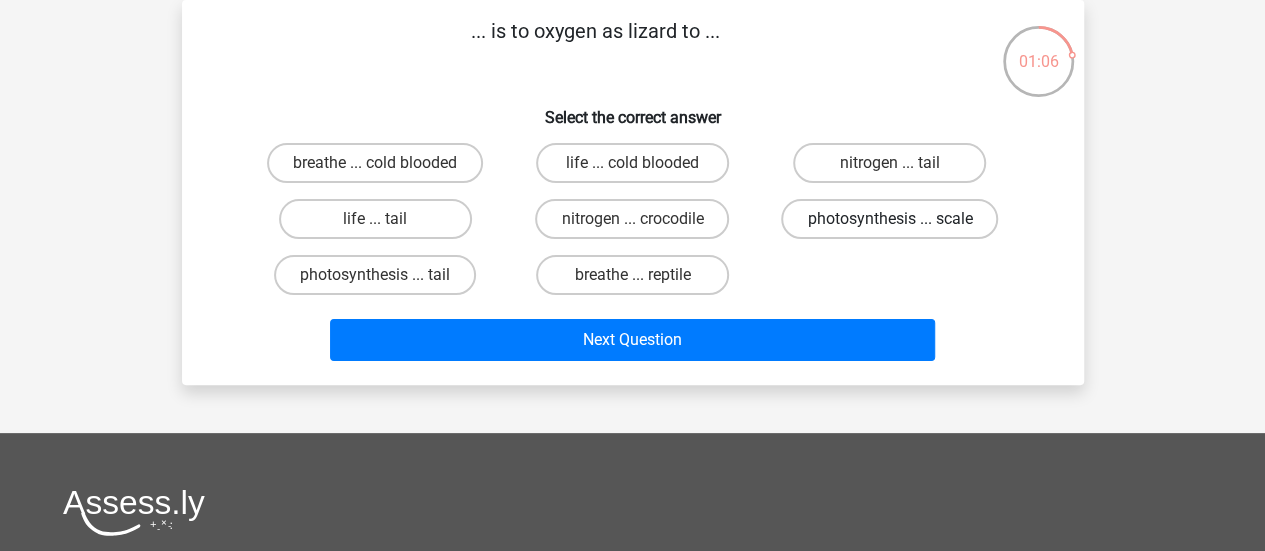 click on "photosynthesis ... scale" at bounding box center [889, 219] 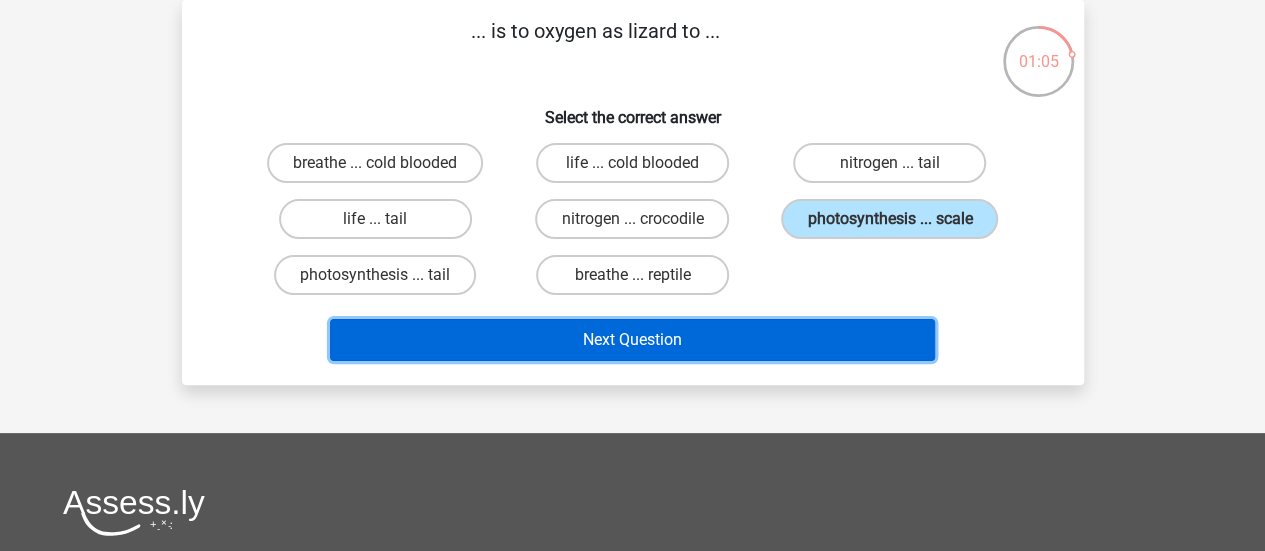 click on "Next Question" at bounding box center [632, 340] 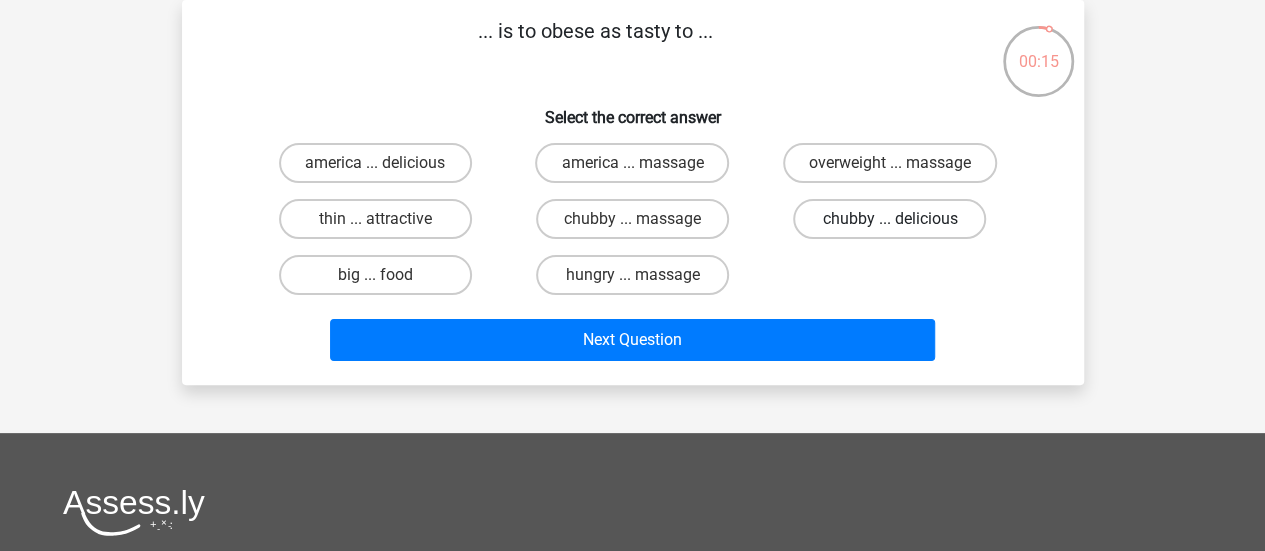 click on "chubby ... delicious" at bounding box center (889, 219) 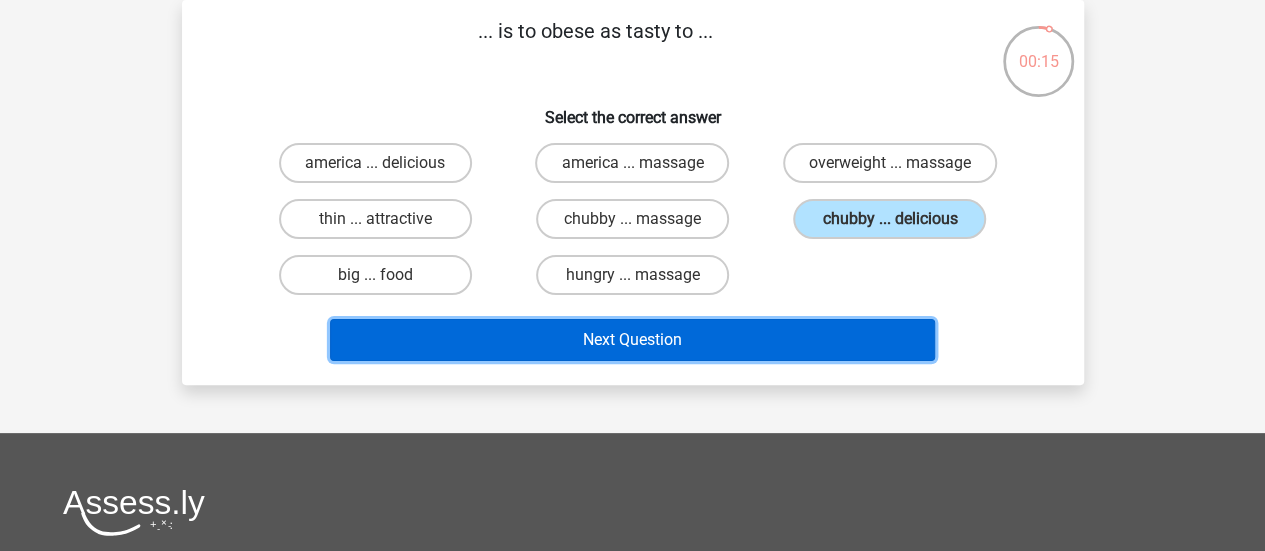 click on "Next Question" at bounding box center [632, 340] 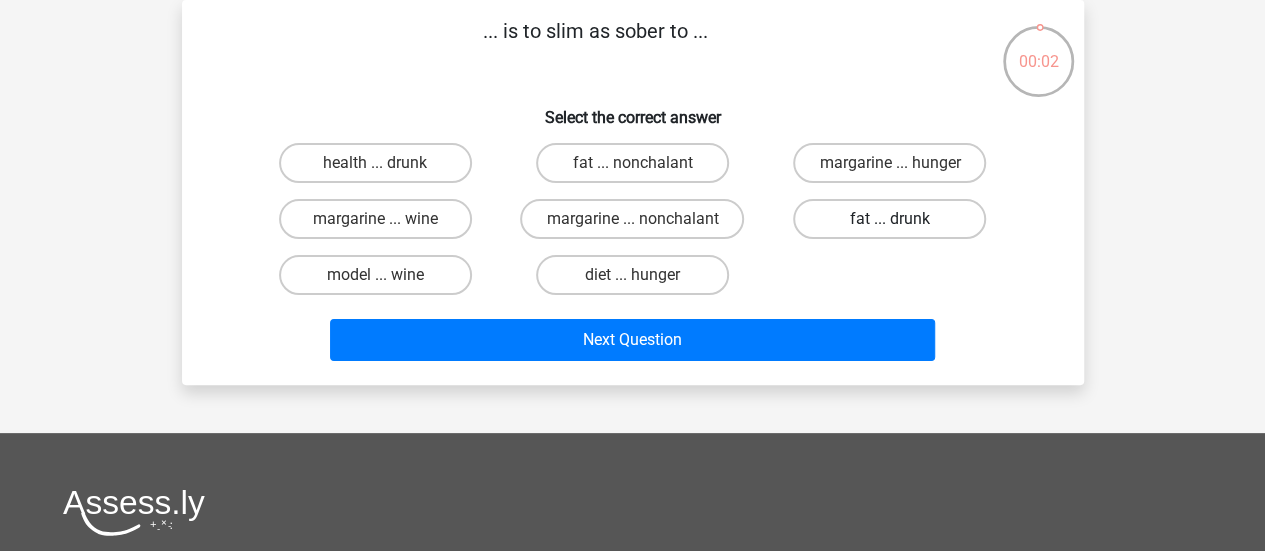 click on "fat ... drunk" at bounding box center [889, 219] 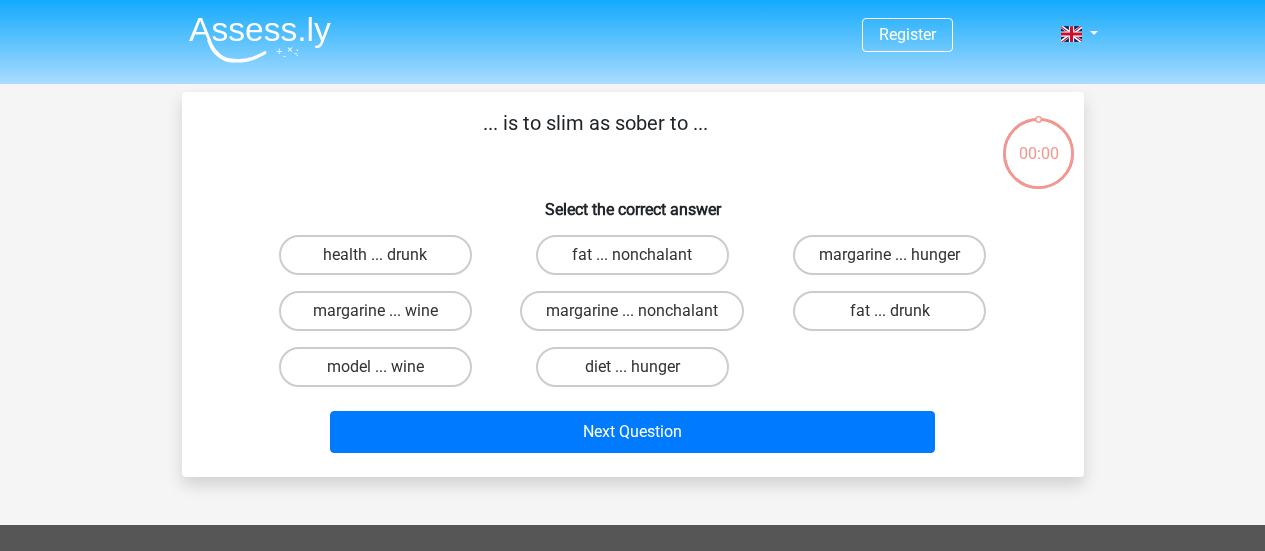 scroll, scrollTop: 92, scrollLeft: 0, axis: vertical 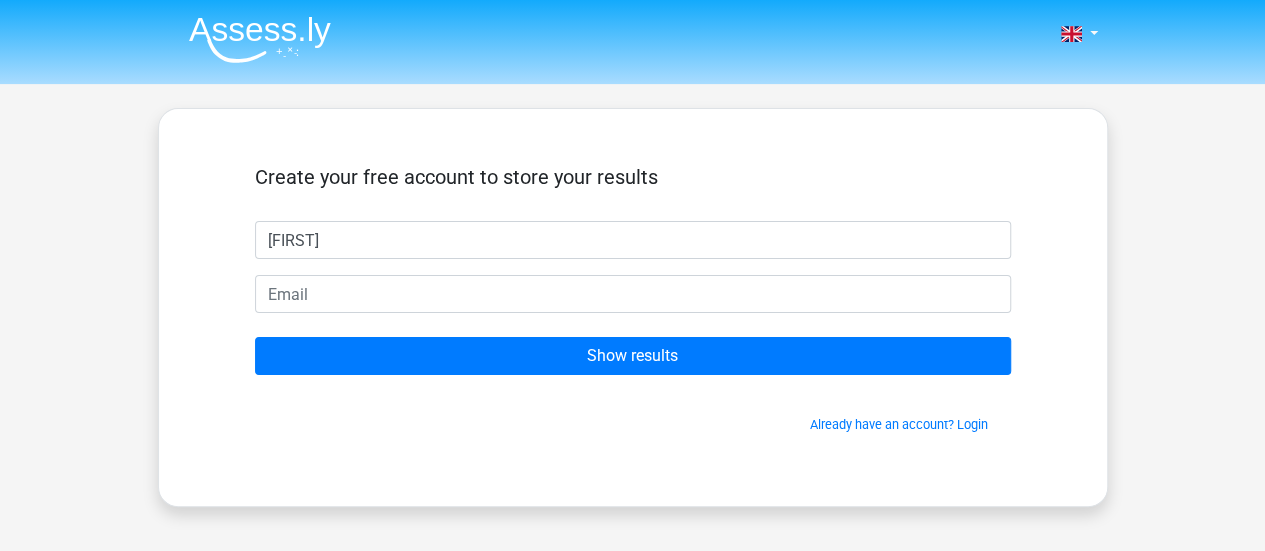 type on "[FIRST]" 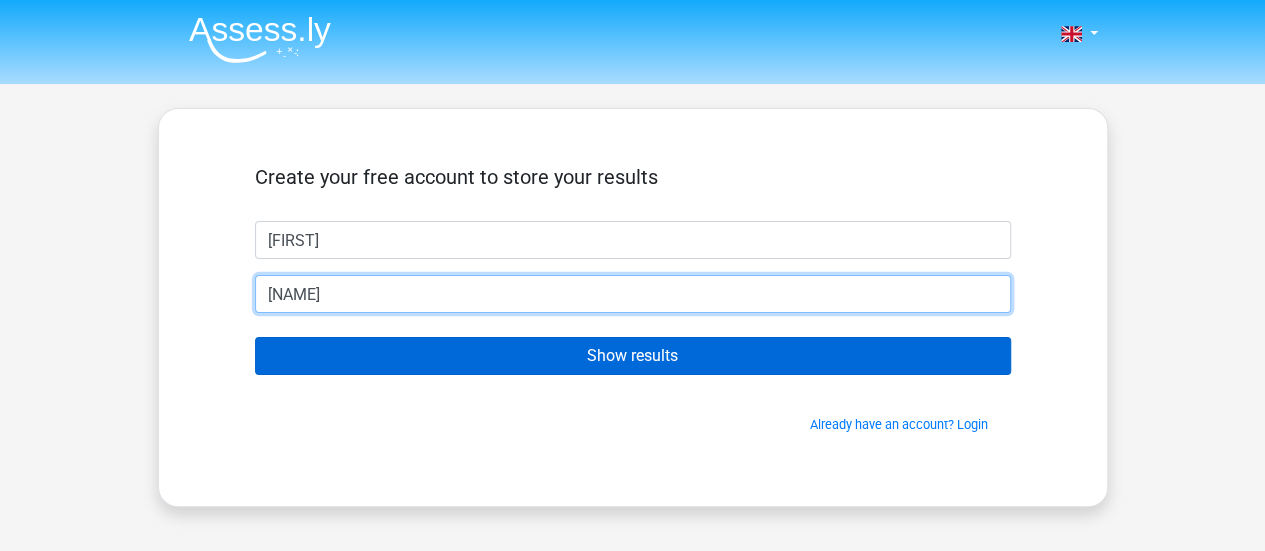type on "haywood_steph@yahoo.com" 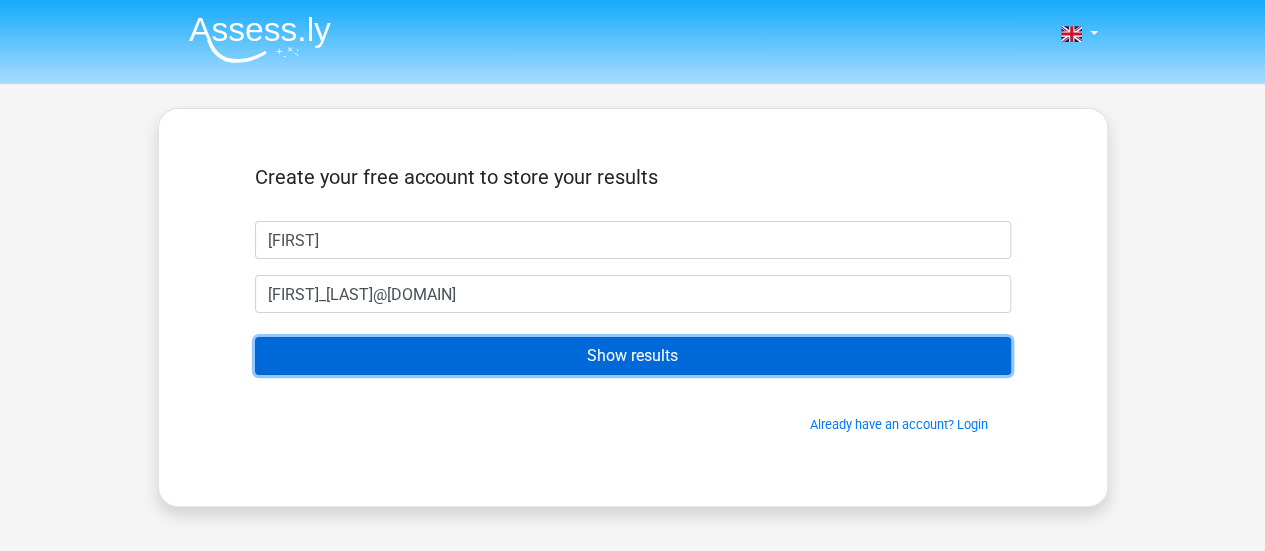 click on "Show results" at bounding box center [633, 356] 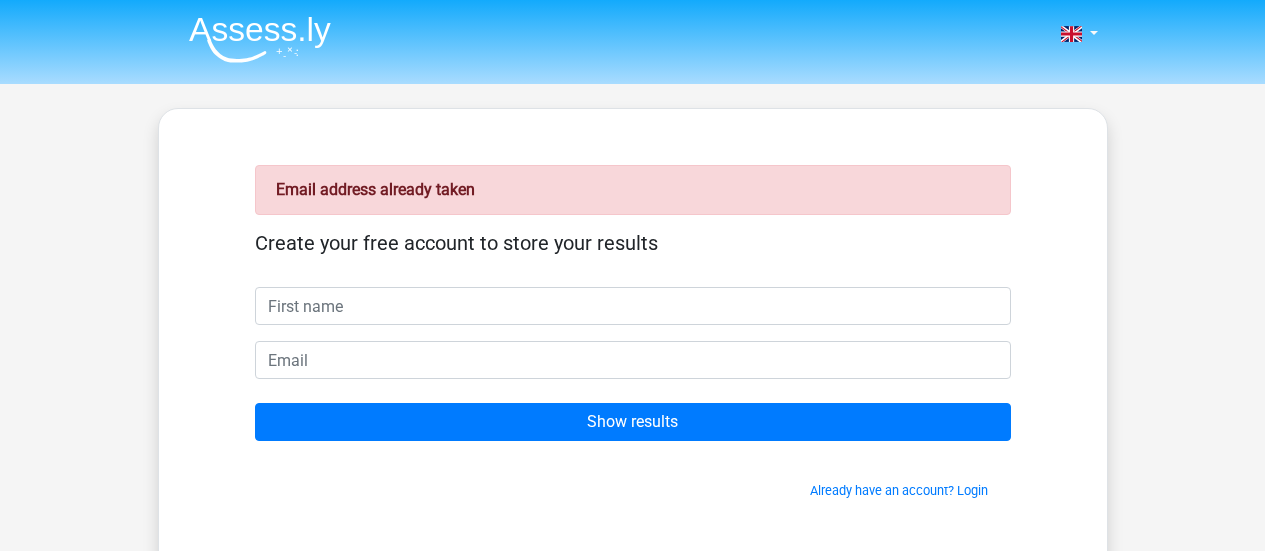 scroll, scrollTop: 0, scrollLeft: 0, axis: both 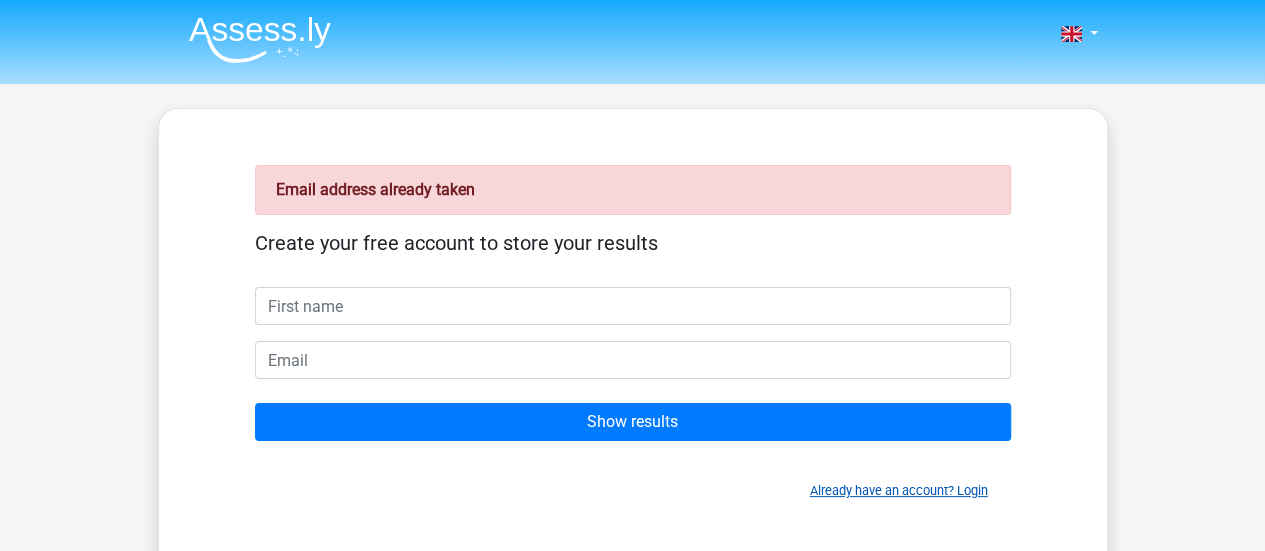 click on "Already have an account? Login" at bounding box center (899, 490) 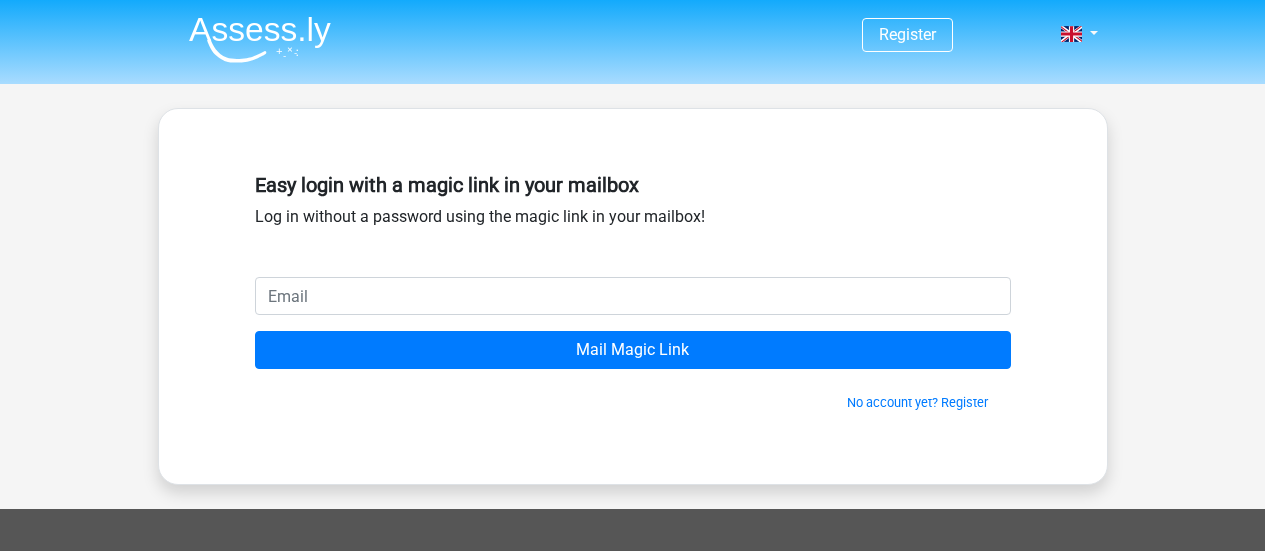 scroll, scrollTop: 0, scrollLeft: 0, axis: both 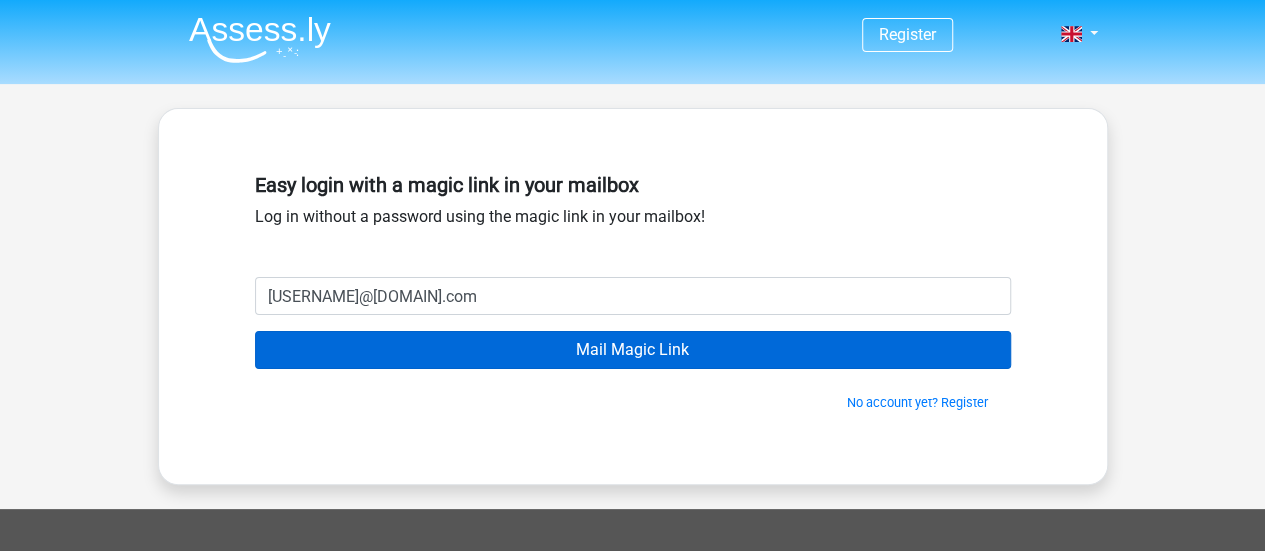 type on "[USERNAME]@[DOMAIN].com" 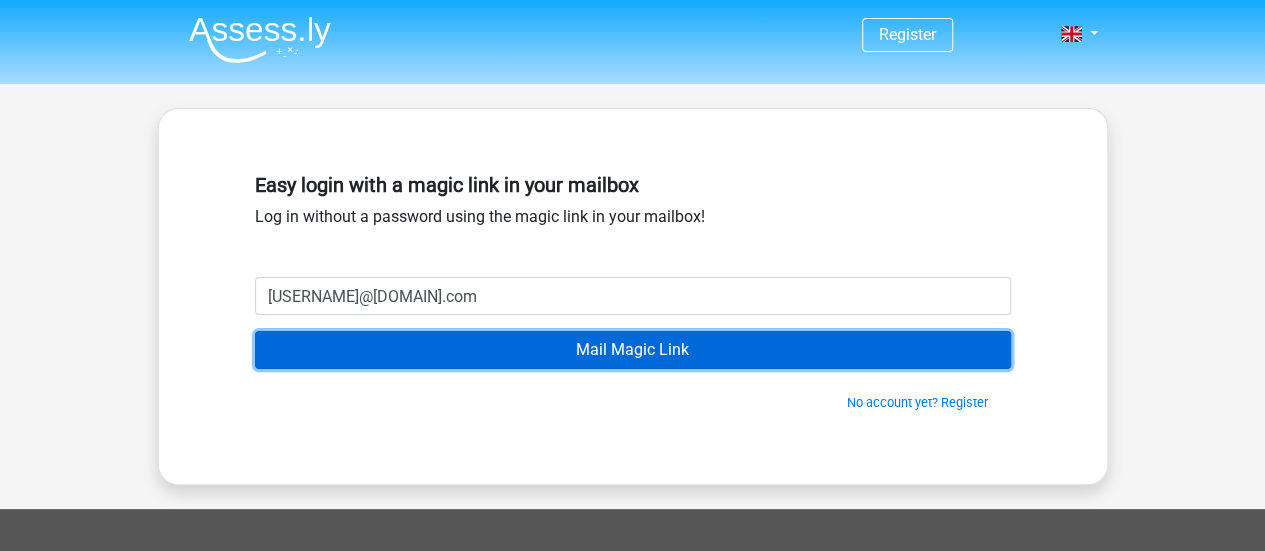 click on "Mail Magic Link" at bounding box center [633, 350] 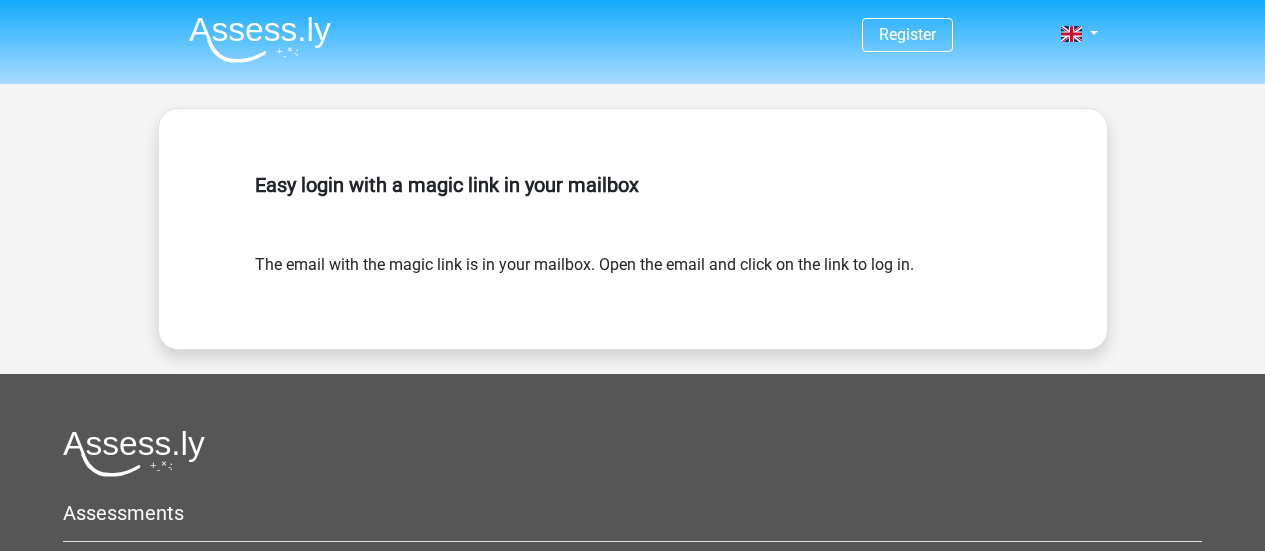 scroll, scrollTop: 0, scrollLeft: 0, axis: both 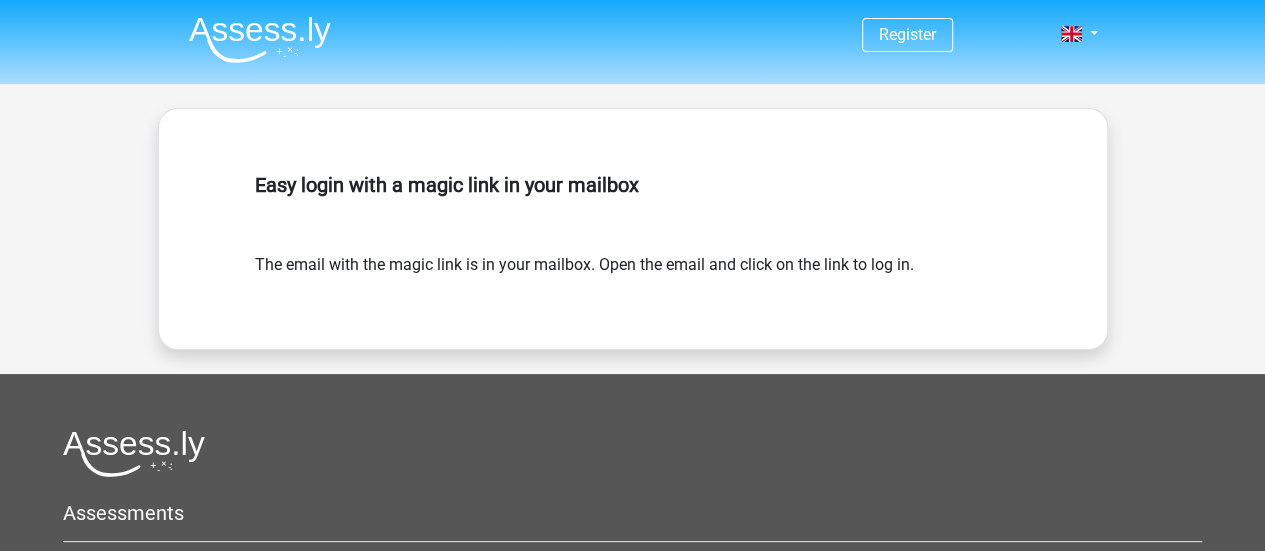 click on "Register" at bounding box center [632, 451] 